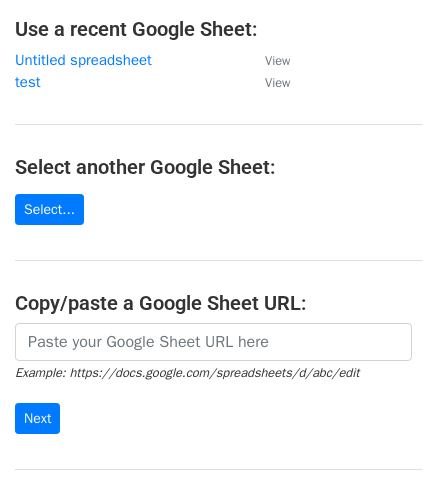 scroll, scrollTop: 118, scrollLeft: 0, axis: vertical 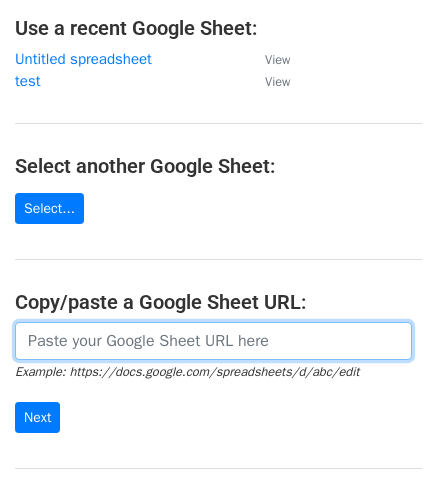 click at bounding box center [213, 341] 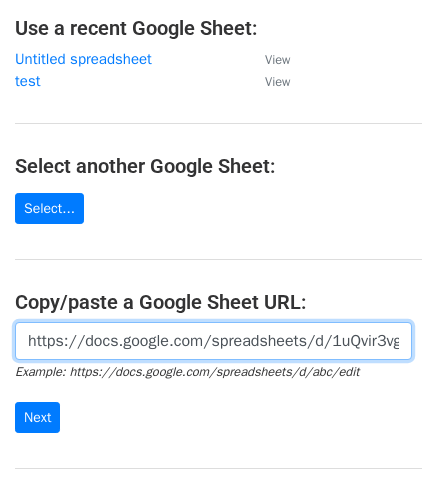 scroll, scrollTop: 0, scrollLeft: 434, axis: horizontal 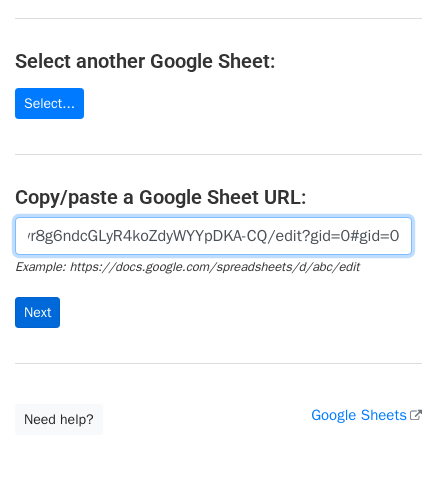 type on "https://docs.google.com/spreadsheets/d/1uQvir3vgDKcI_c-vr8g6ndcGLyR4koZdyWYYpDKA-CQ/edit?gid=0#gid=0" 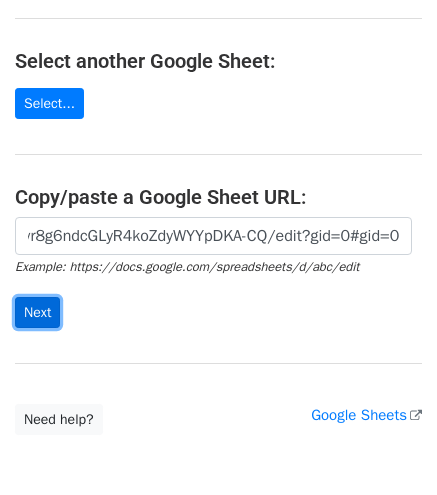 scroll, scrollTop: 0, scrollLeft: 0, axis: both 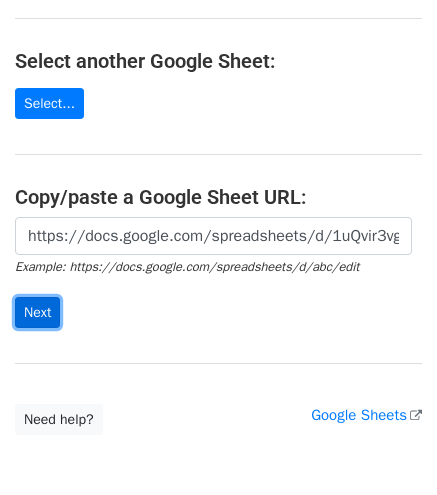 click on "Next" at bounding box center [37, 312] 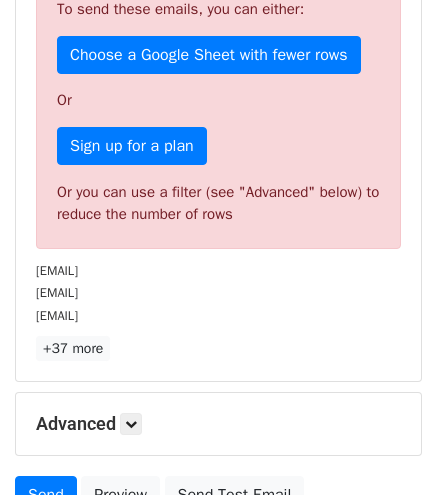 scroll, scrollTop: 524, scrollLeft: 0, axis: vertical 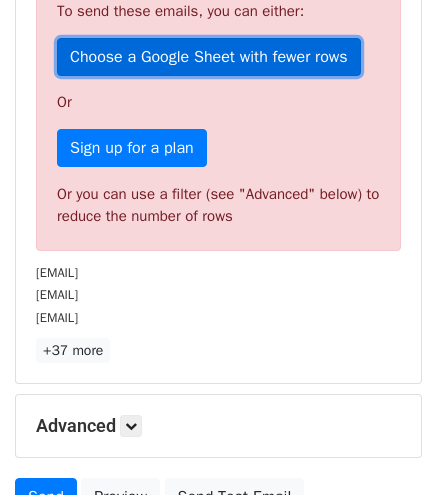 click on "Choose a Google Sheet with fewer rows" at bounding box center [209, 57] 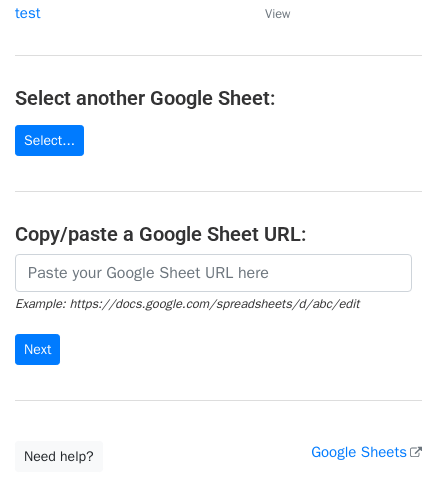 scroll, scrollTop: 192, scrollLeft: 0, axis: vertical 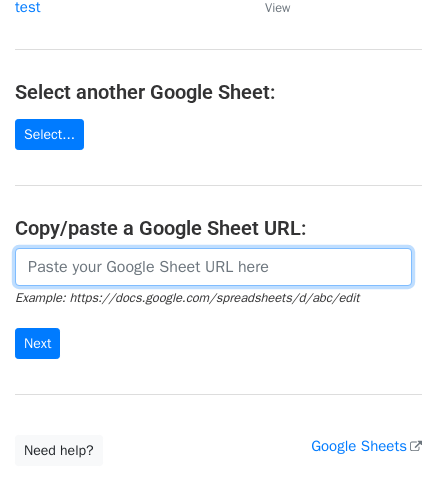 click at bounding box center [213, 267] 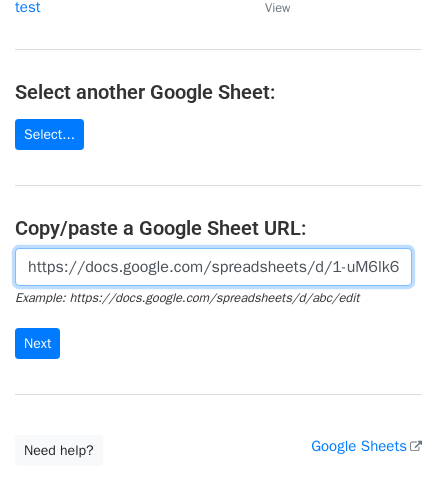 scroll, scrollTop: 0, scrollLeft: 434, axis: horizontal 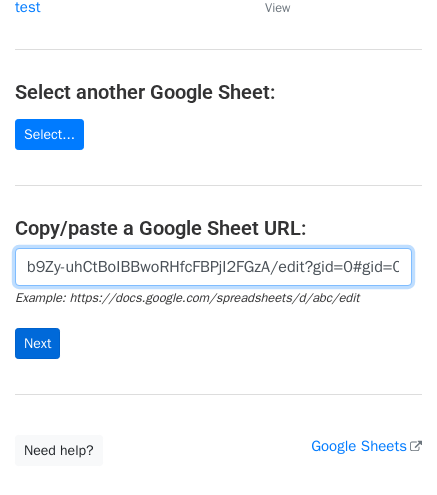 type on "https://docs.google.com/spreadsheets/d/1-uM6lk6e35mUDb9Zy-uhCtBoIBBwoRHfcFBPjI2FGzA/edit?gid=0#gid=0" 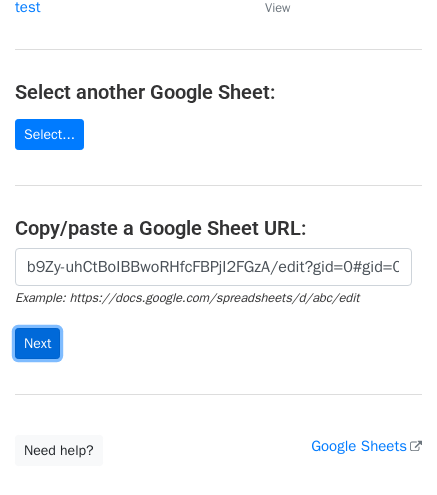 scroll, scrollTop: 0, scrollLeft: 0, axis: both 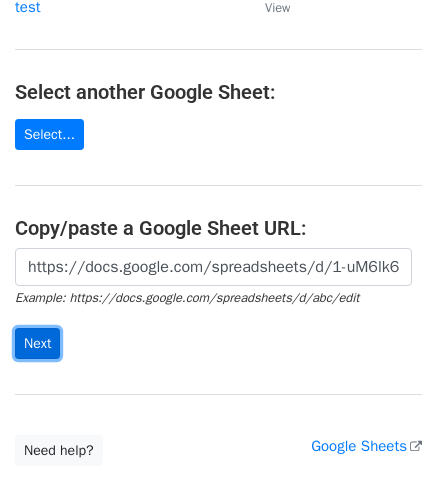 click on "Next" at bounding box center (37, 343) 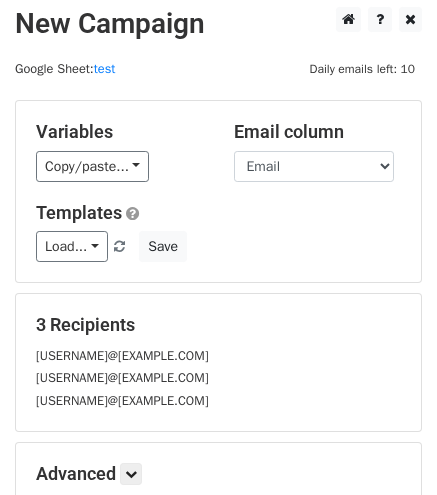 scroll, scrollTop: 0, scrollLeft: 0, axis: both 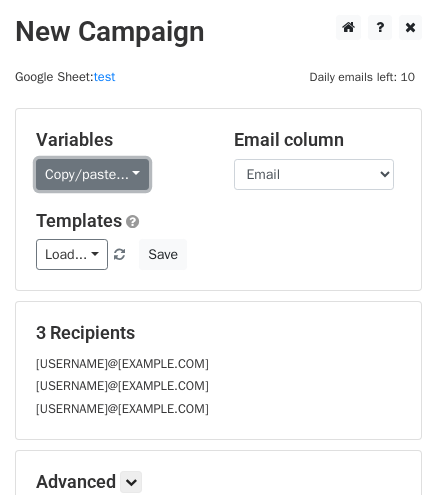 click on "Copy/paste..." at bounding box center (92, 174) 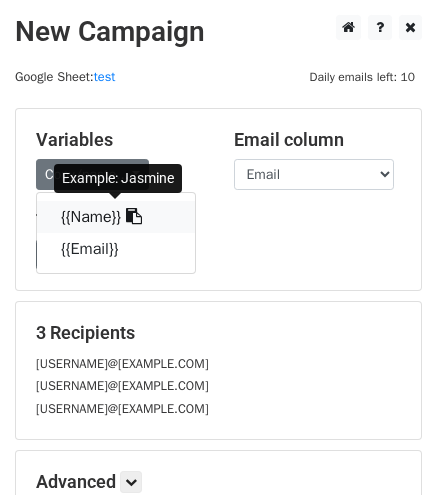 click on "{{Name}}" at bounding box center (116, 217) 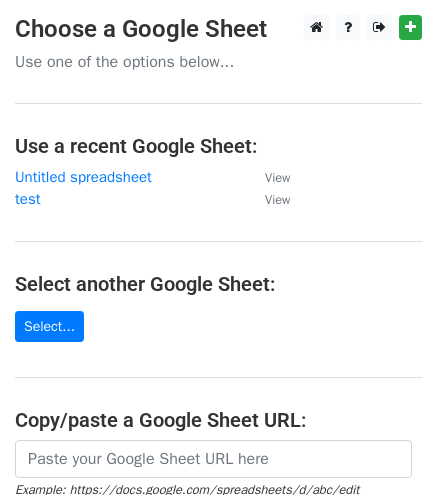scroll, scrollTop: 0, scrollLeft: 0, axis: both 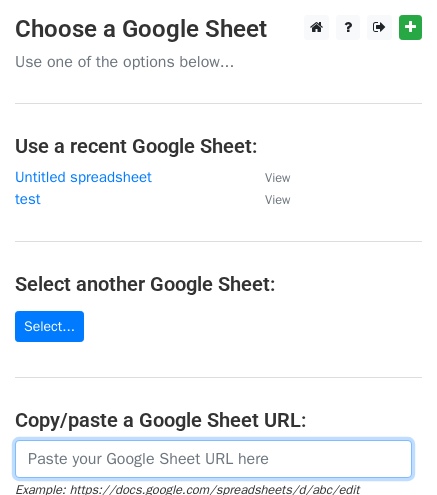 click at bounding box center [213, 459] 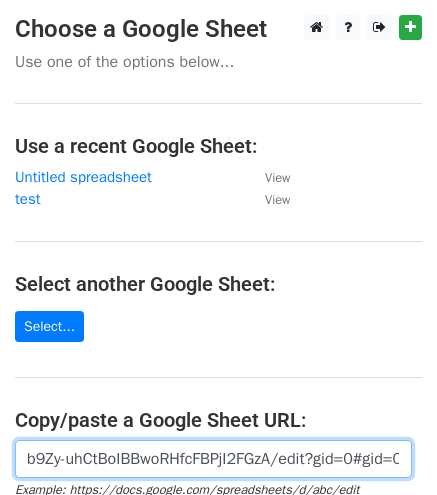 scroll, scrollTop: 0, scrollLeft: 433, axis: horizontal 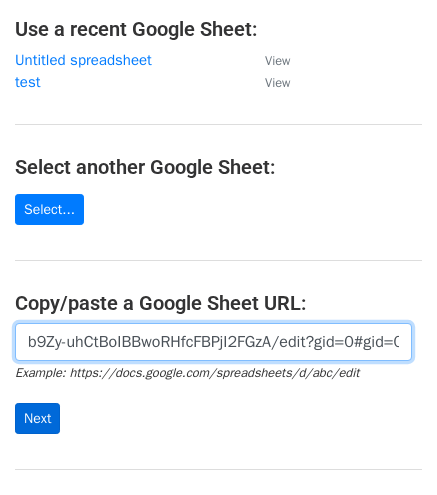 type on "https://docs.google.com/spreadsheets/d/1-uM6lk6e35mUDb9Zy-uhCtBoIBBwoRHfcFBPjI2FGzA/edit?gid=0#gid=0" 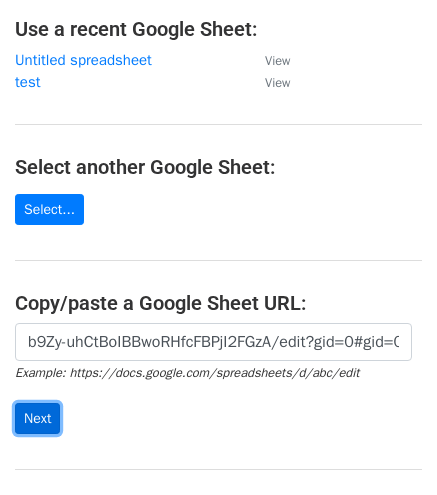 scroll, scrollTop: 0, scrollLeft: 0, axis: both 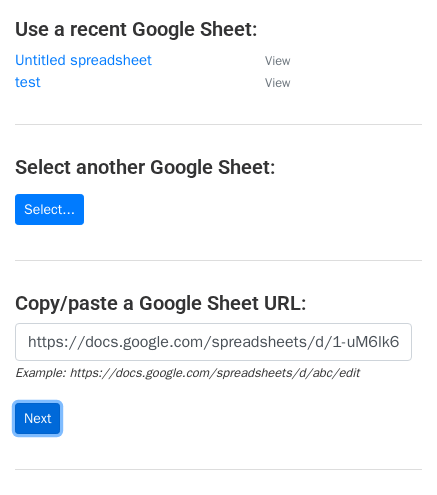 click on "Next" at bounding box center (37, 418) 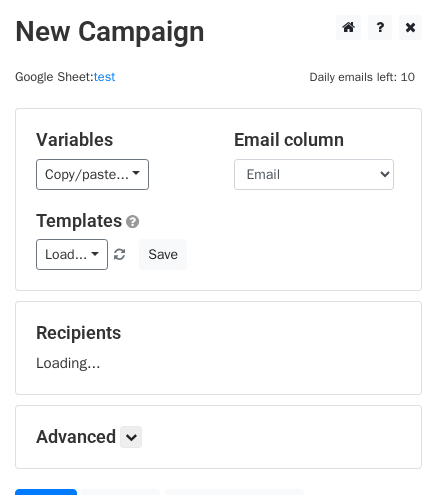 scroll, scrollTop: 0, scrollLeft: 0, axis: both 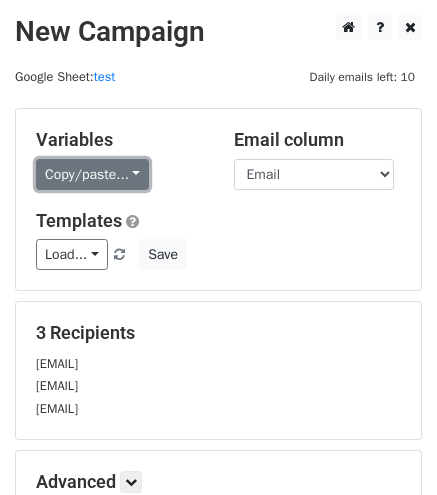 click on "Copy/paste..." at bounding box center (92, 174) 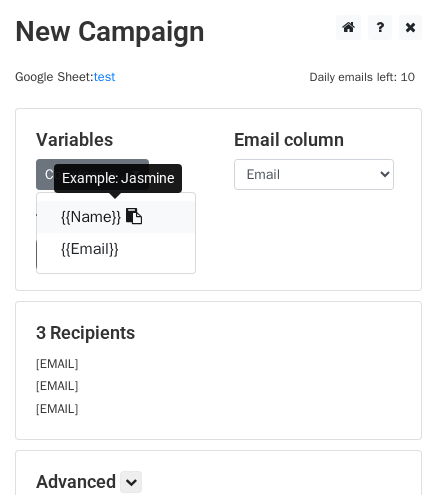 click on "{{Name}}" at bounding box center (116, 217) 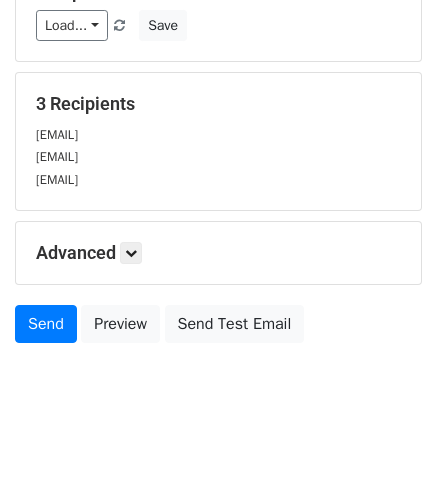 scroll, scrollTop: 236, scrollLeft: 0, axis: vertical 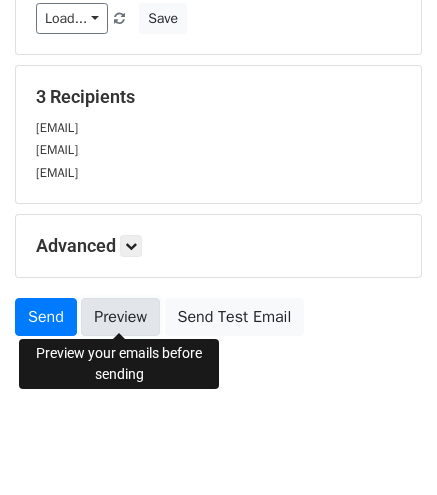 click on "Preview" at bounding box center [120, 317] 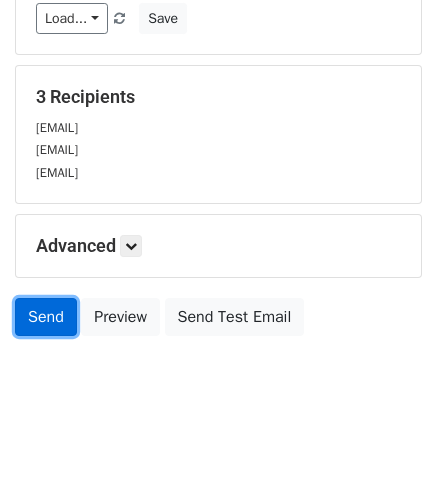 click on "Send" at bounding box center [46, 317] 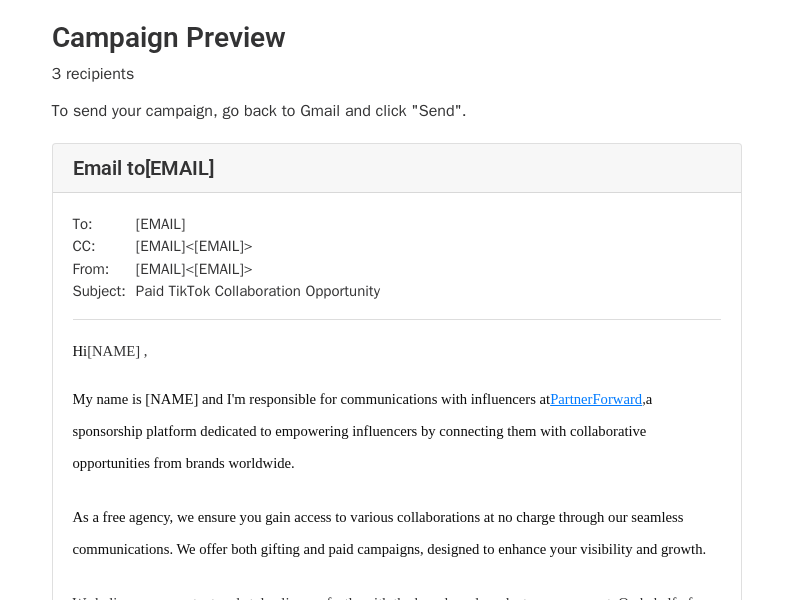 scroll, scrollTop: 0, scrollLeft: 0, axis: both 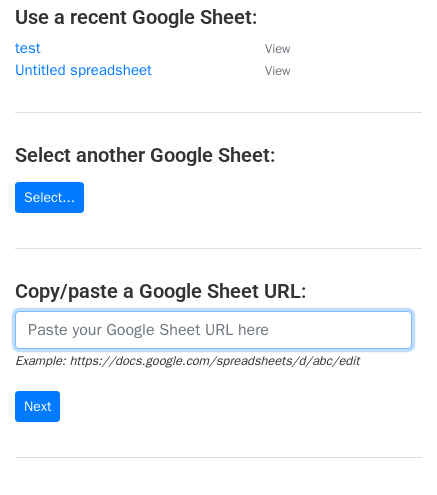 click at bounding box center [213, 330] 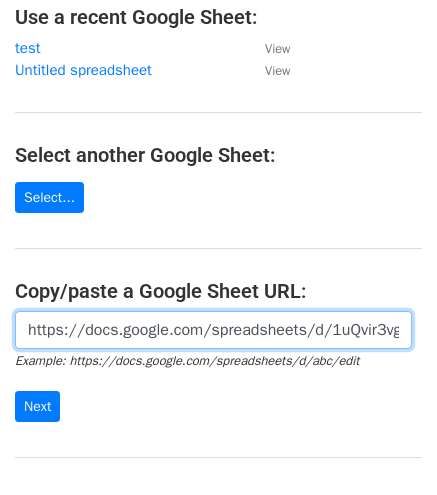 scroll, scrollTop: 0, scrollLeft: 434, axis: horizontal 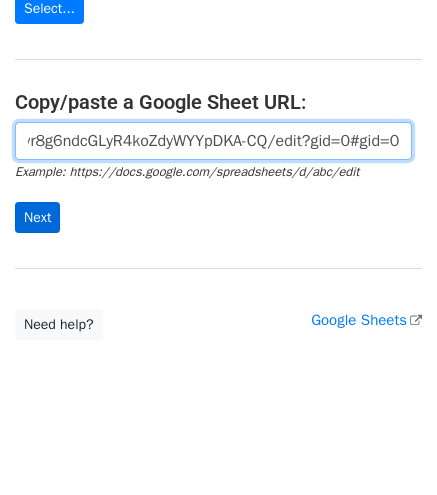 type on "https://docs.google.com/spreadsheets/d/1uQvir3vgDKcI_c-vr8g6ndcGLyR4koZdyWYYpDKA-CQ/edit?gid=0#gid=0" 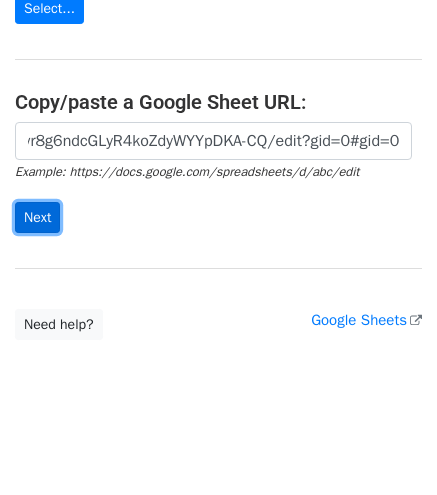 scroll, scrollTop: 0, scrollLeft: 0, axis: both 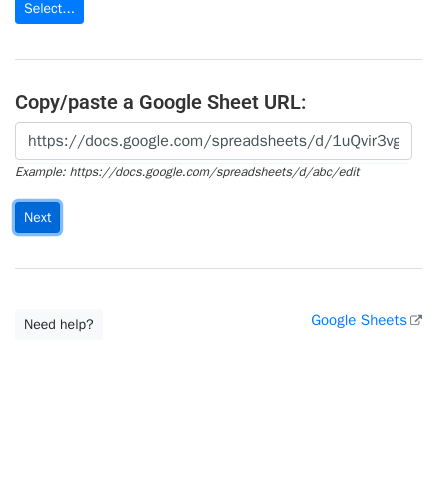 click on "Next" at bounding box center (37, 217) 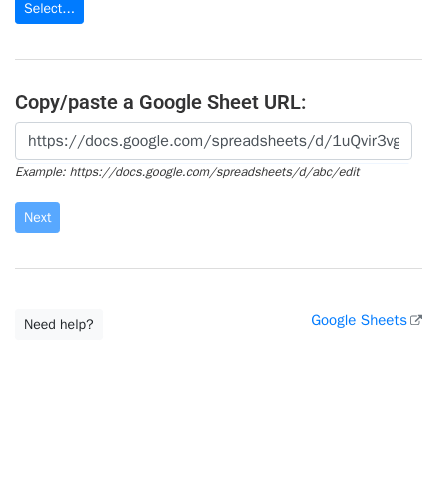 scroll, scrollTop: 0, scrollLeft: 0, axis: both 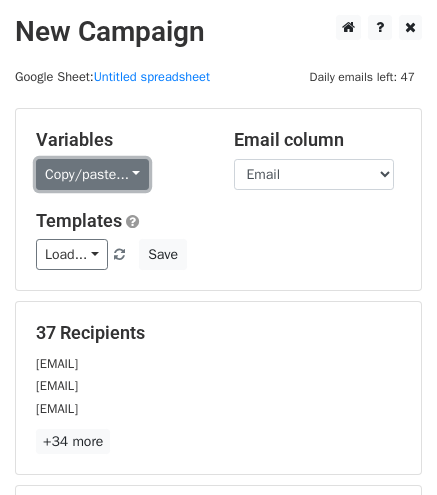 click on "Copy/paste..." at bounding box center (92, 174) 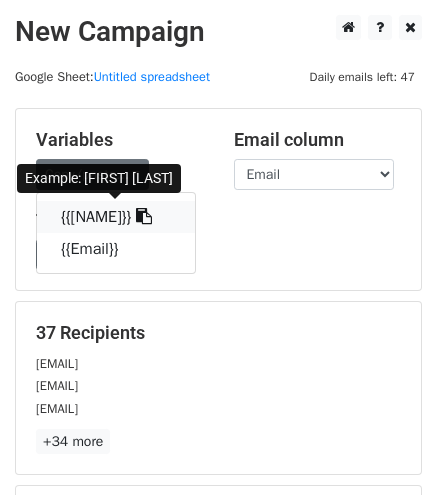 click on "{{[NAME]}}" at bounding box center (116, 217) 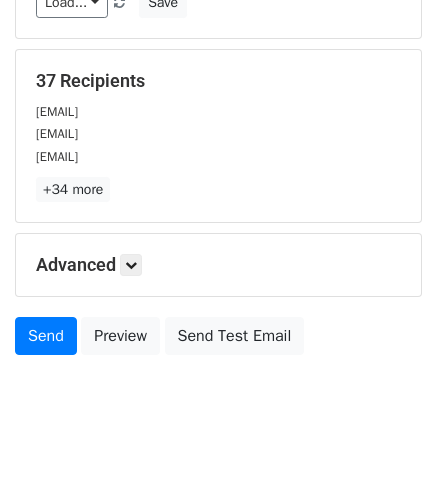 scroll, scrollTop: 264, scrollLeft: 0, axis: vertical 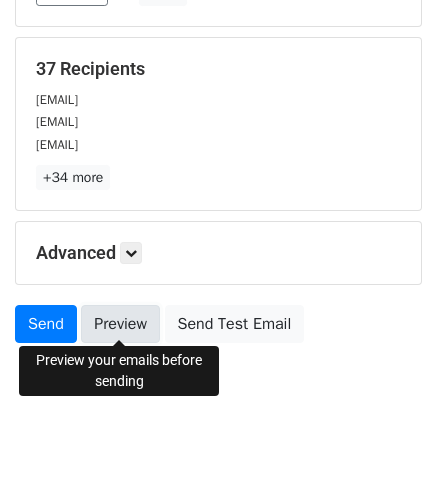 click on "Preview" at bounding box center (120, 324) 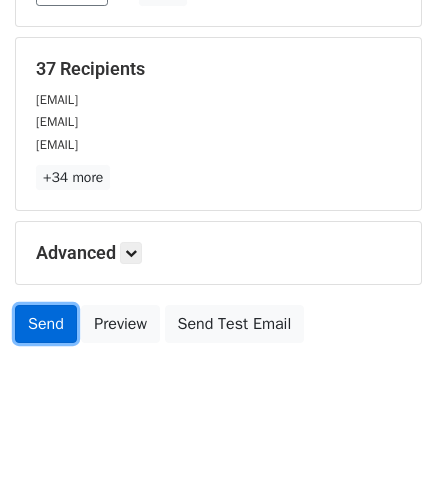 click on "Send" at bounding box center (46, 324) 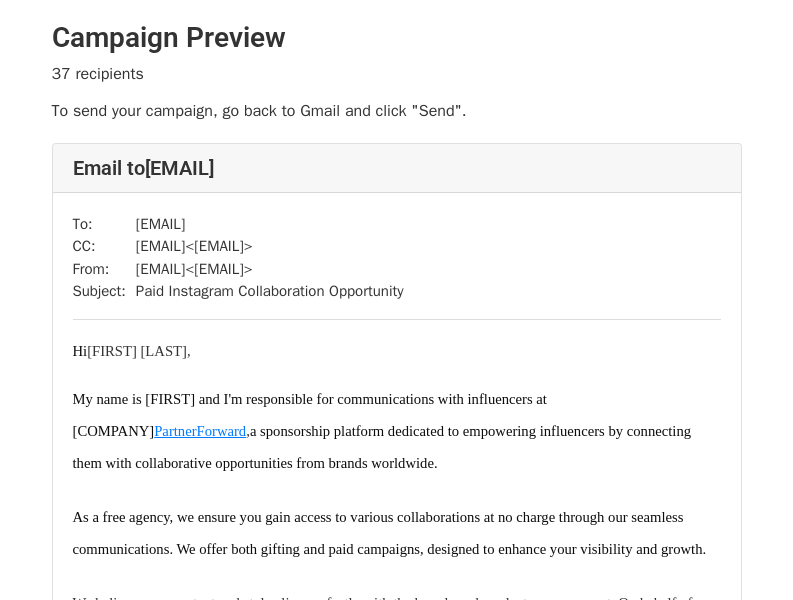 scroll, scrollTop: 0, scrollLeft: 0, axis: both 